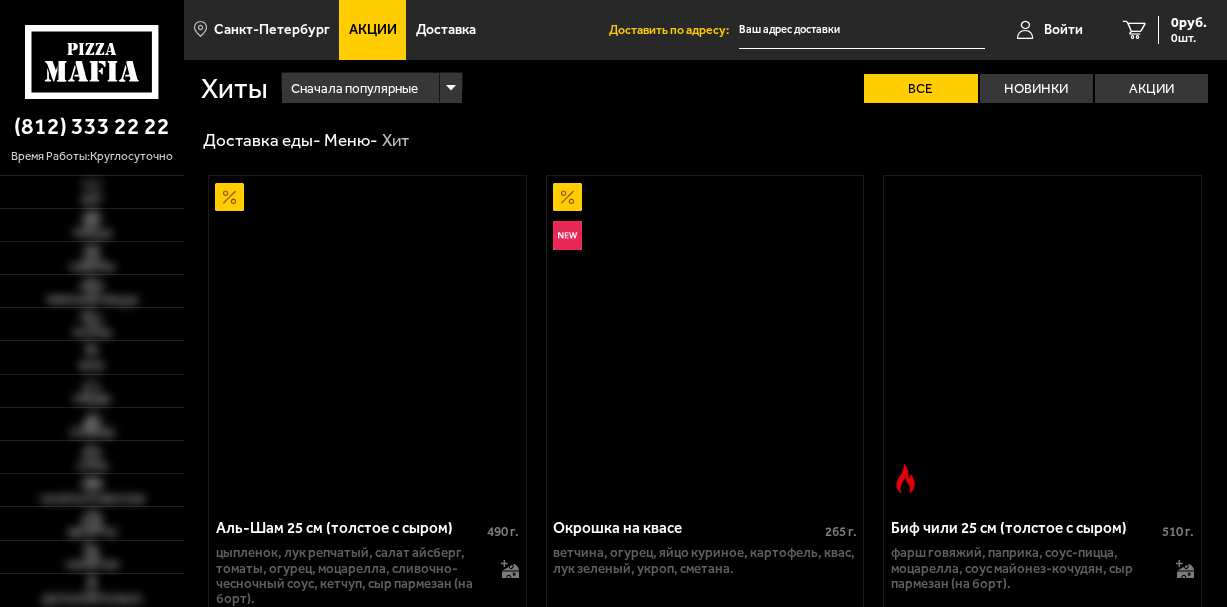 scroll, scrollTop: 0, scrollLeft: 0, axis: both 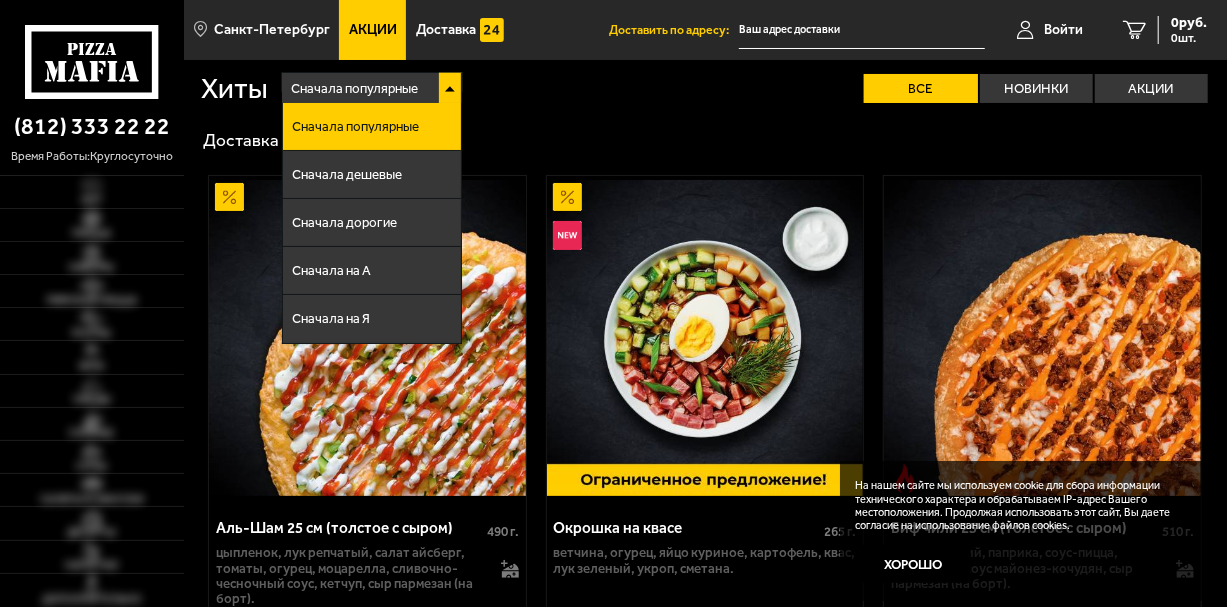 click on "Сначала дешевые" at bounding box center (347, 174) 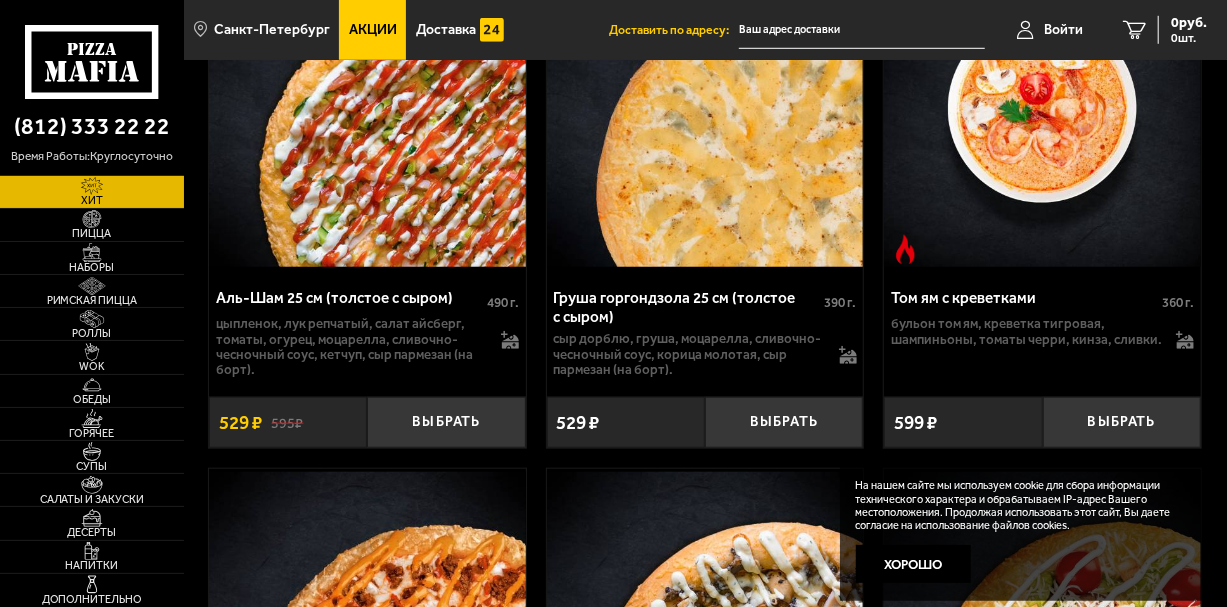 scroll, scrollTop: 900, scrollLeft: 0, axis: vertical 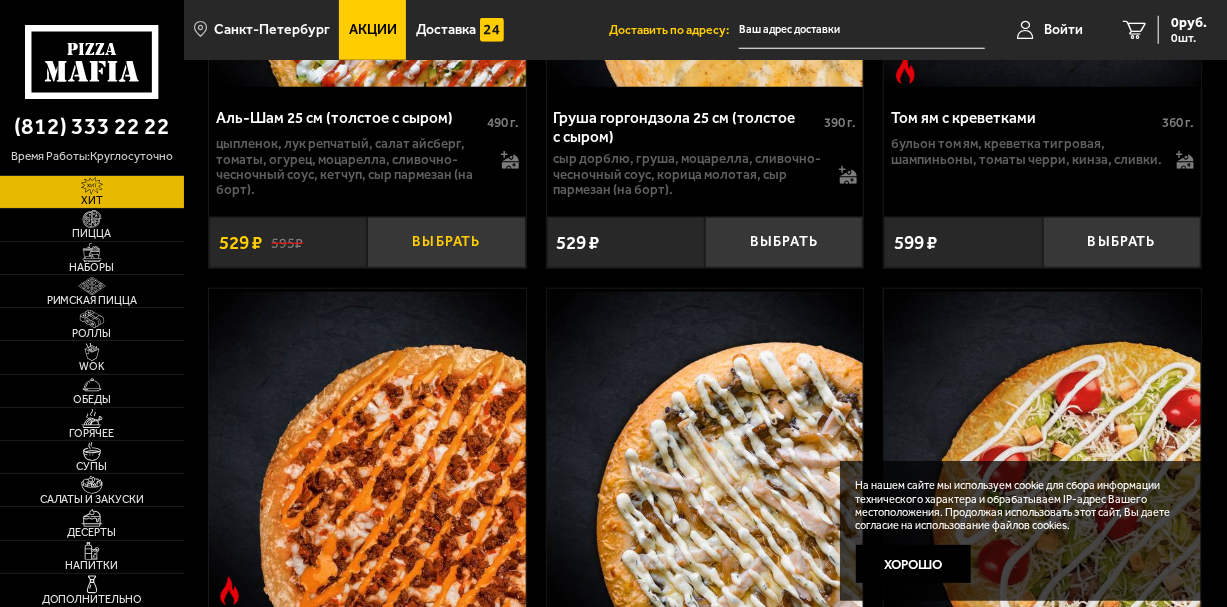 click on "Выбрать" at bounding box center [446, 242] 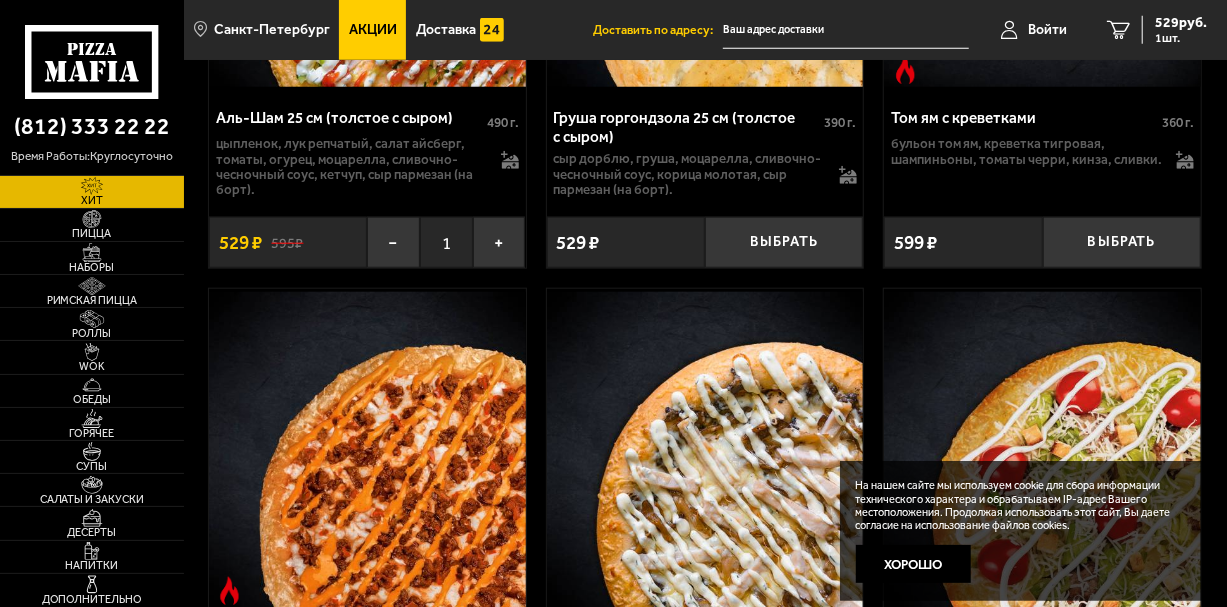 drag, startPoint x: 396, startPoint y: 259, endPoint x: 460, endPoint y: 296, distance: 73.92564 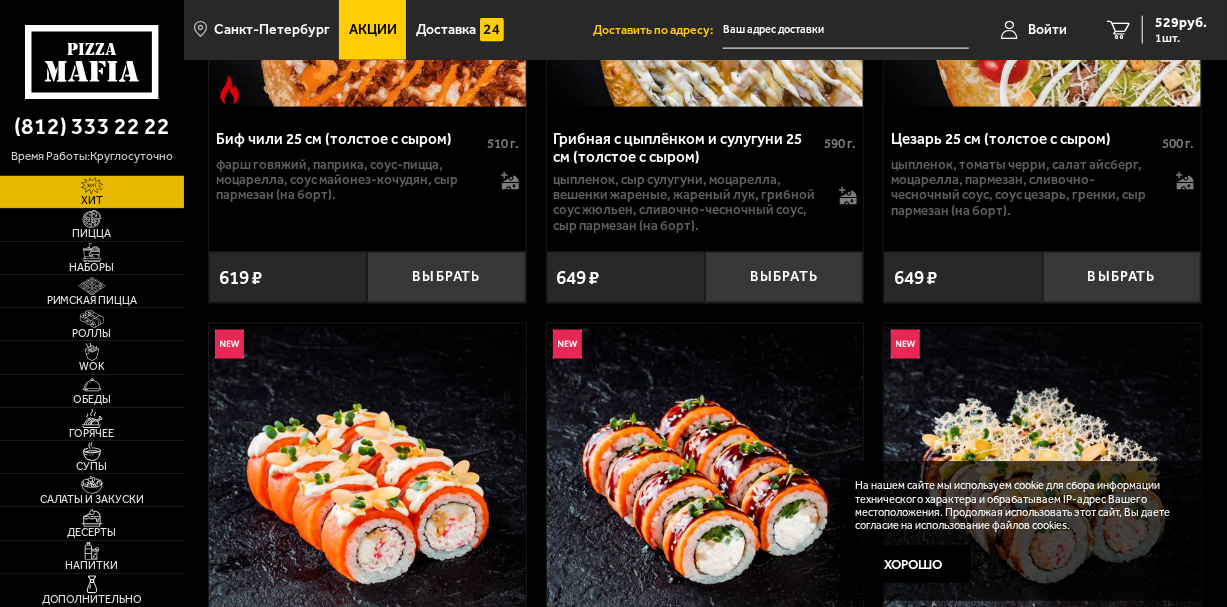 scroll, scrollTop: 1500, scrollLeft: 0, axis: vertical 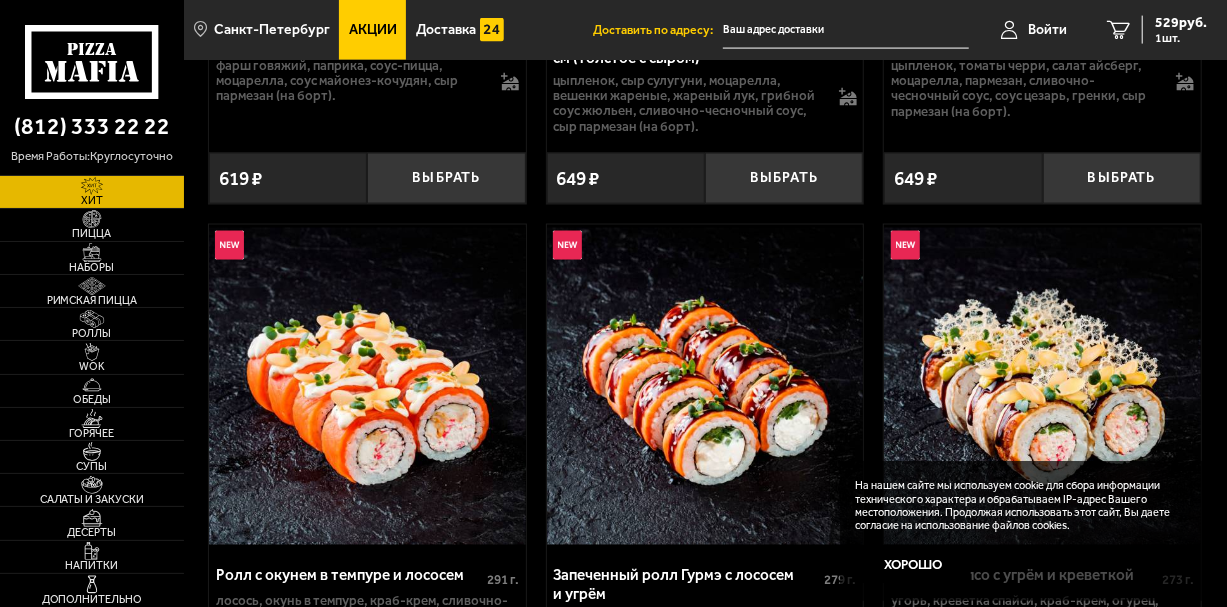 click on "Новинки" at bounding box center [1036, -1412] 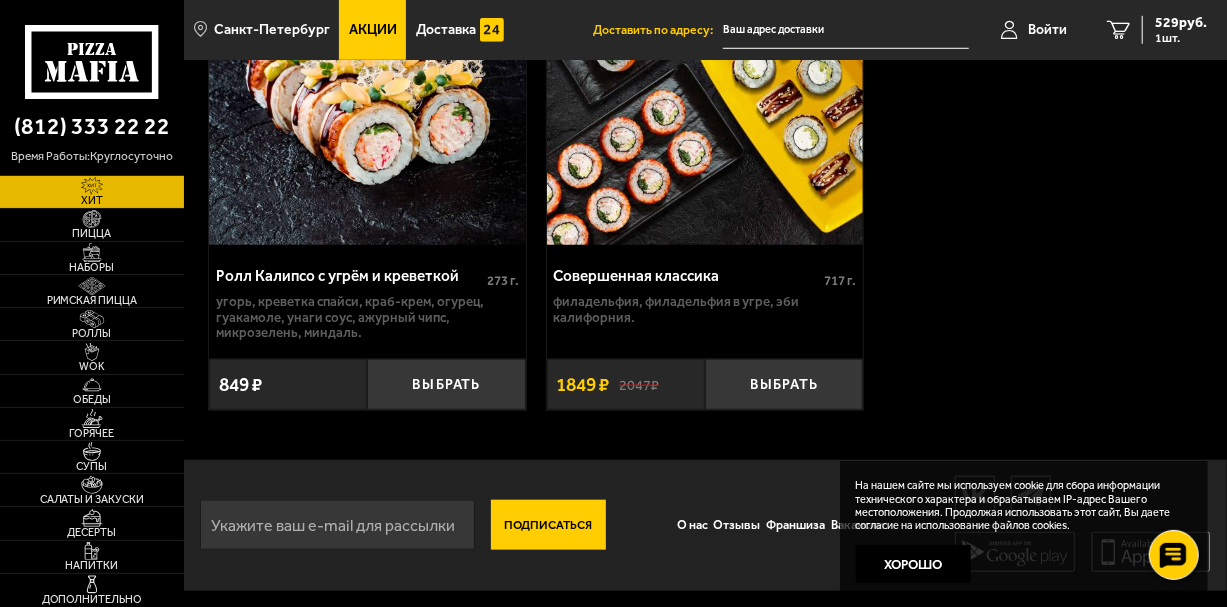click on "Акции" at bounding box center (1151, -669) 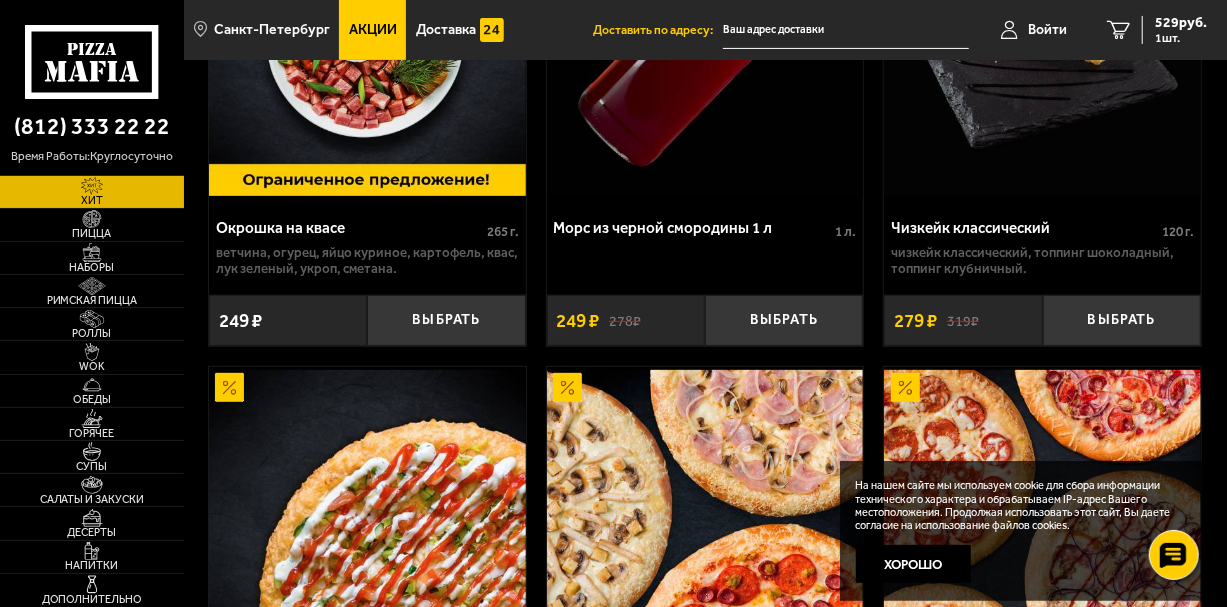 scroll, scrollTop: 600, scrollLeft: 0, axis: vertical 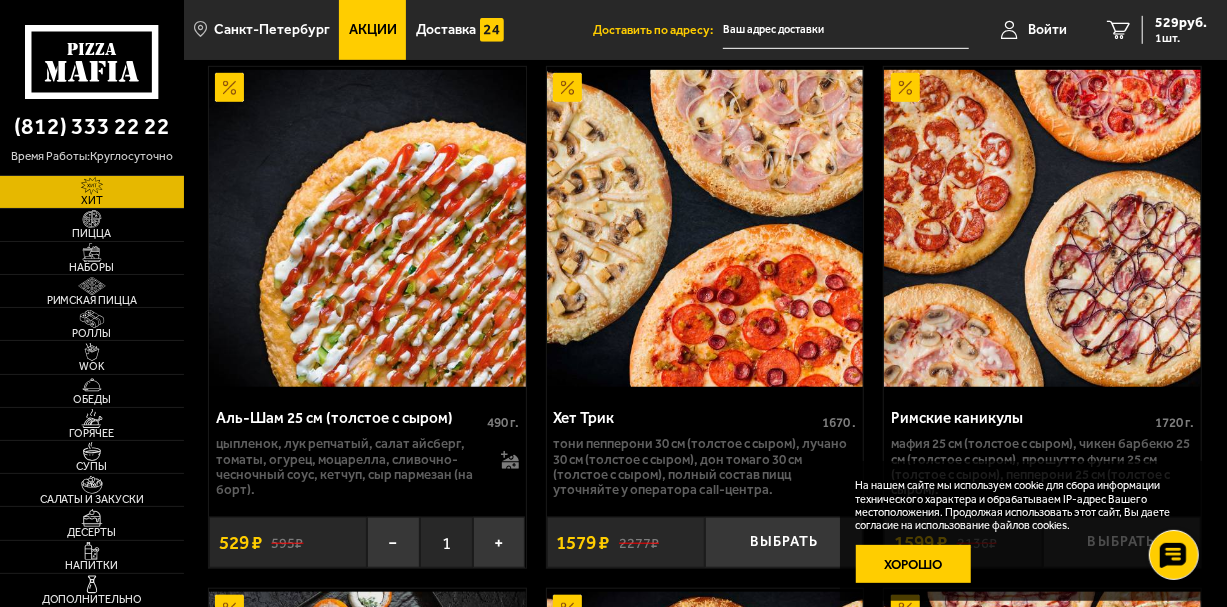 click on "Хорошо" at bounding box center (913, 564) 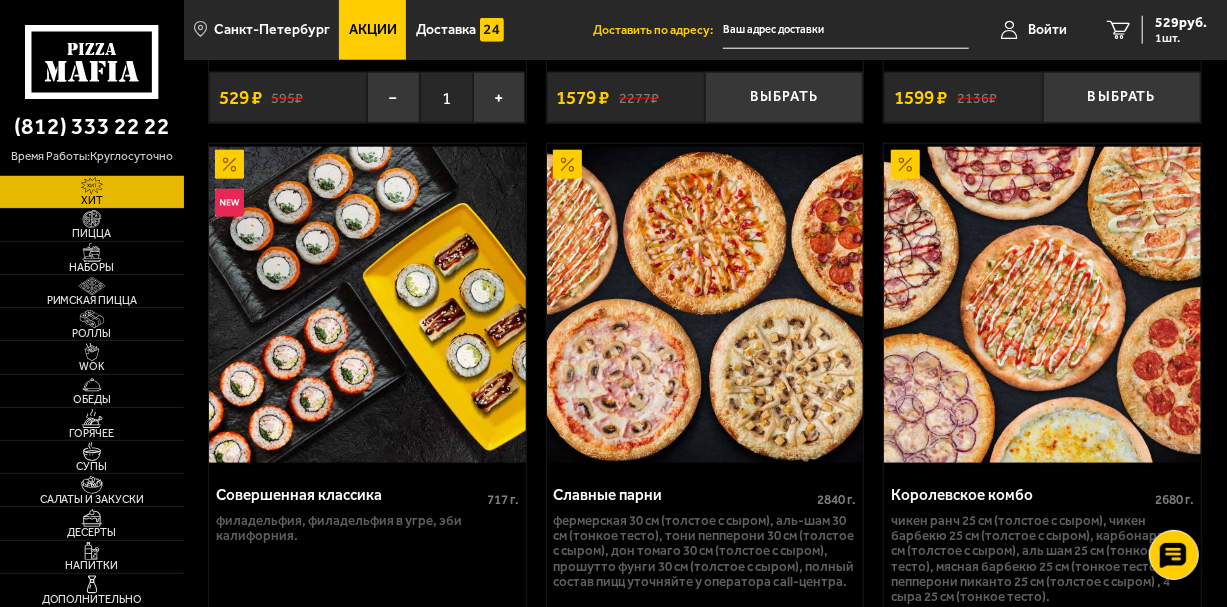 scroll, scrollTop: 1244, scrollLeft: 0, axis: vertical 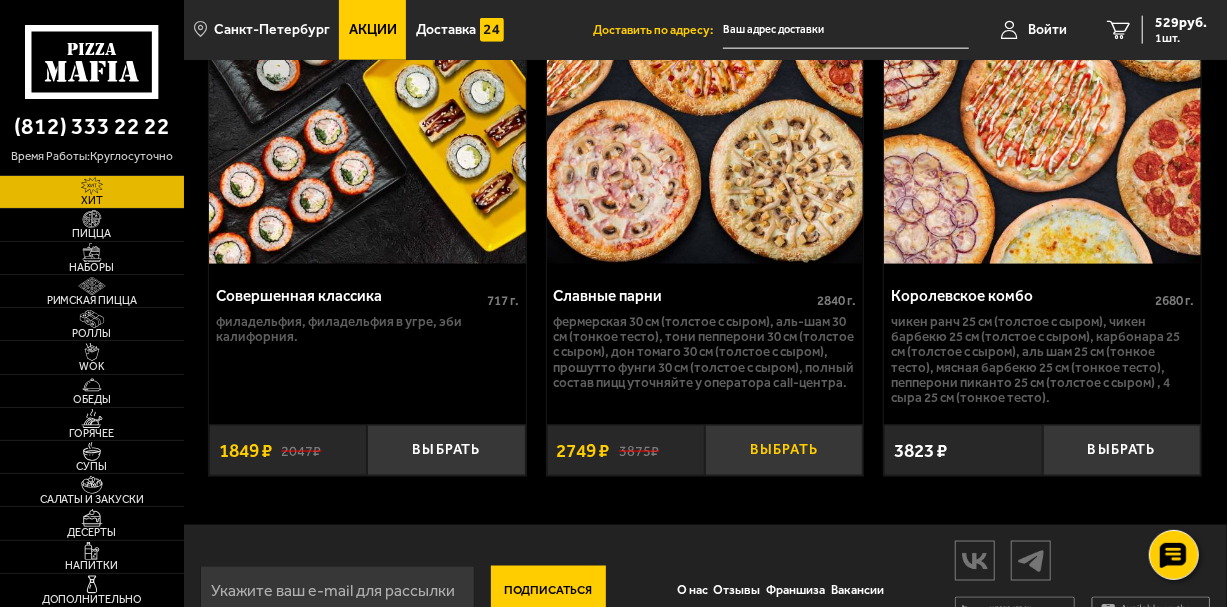 click on "Выбрать" at bounding box center [784, 450] 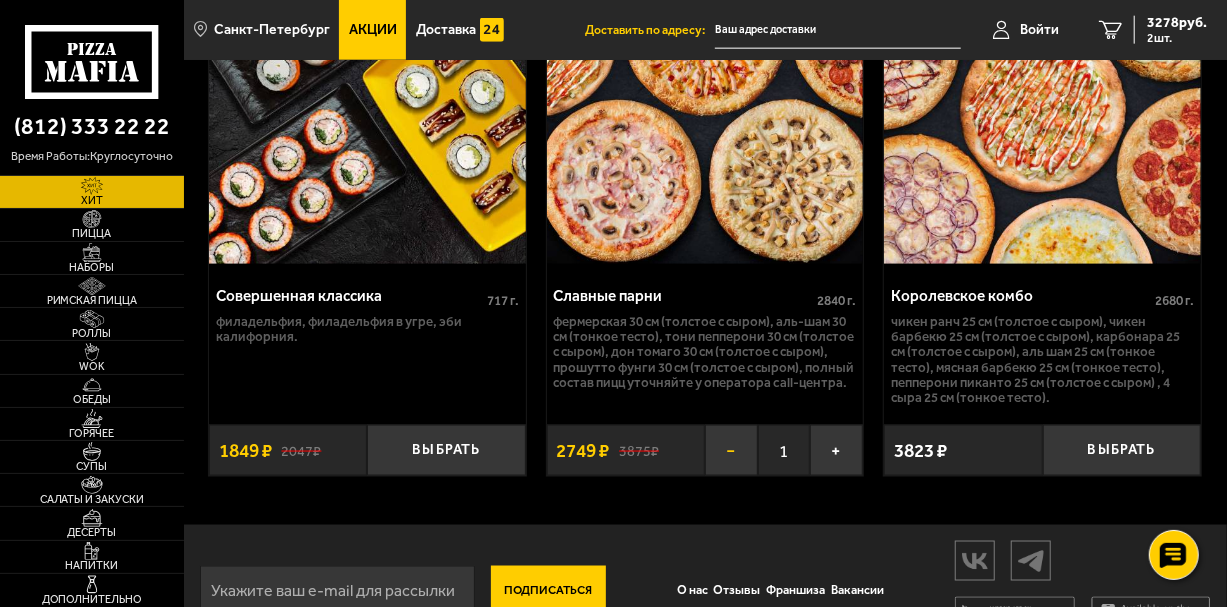 click on "−" at bounding box center (731, 450) 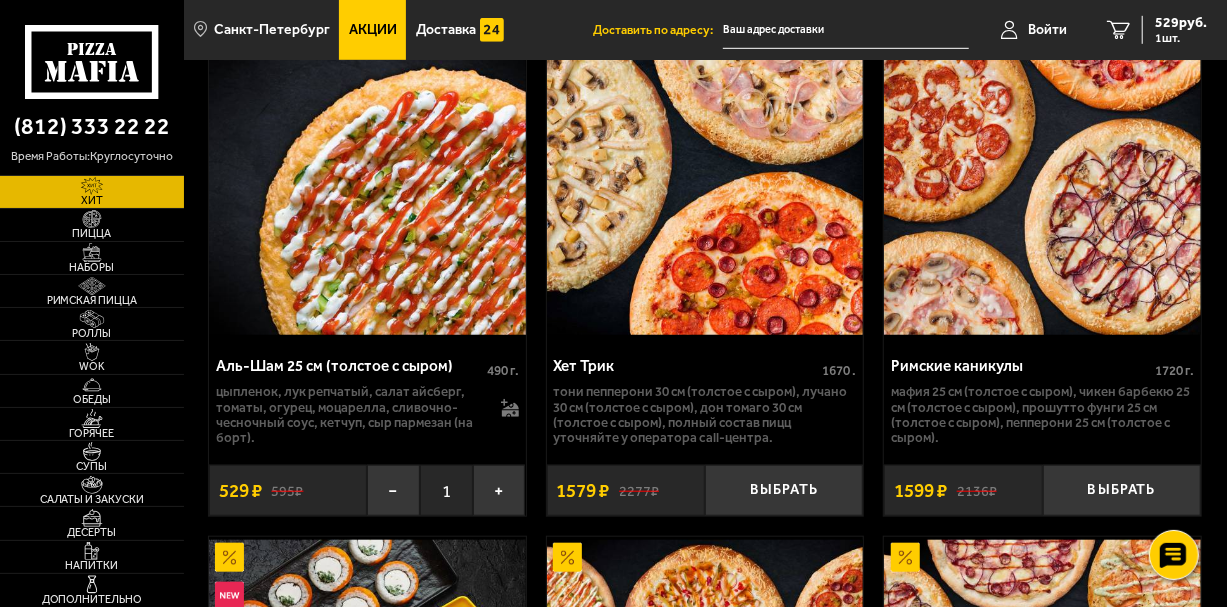 scroll, scrollTop: 1044, scrollLeft: 0, axis: vertical 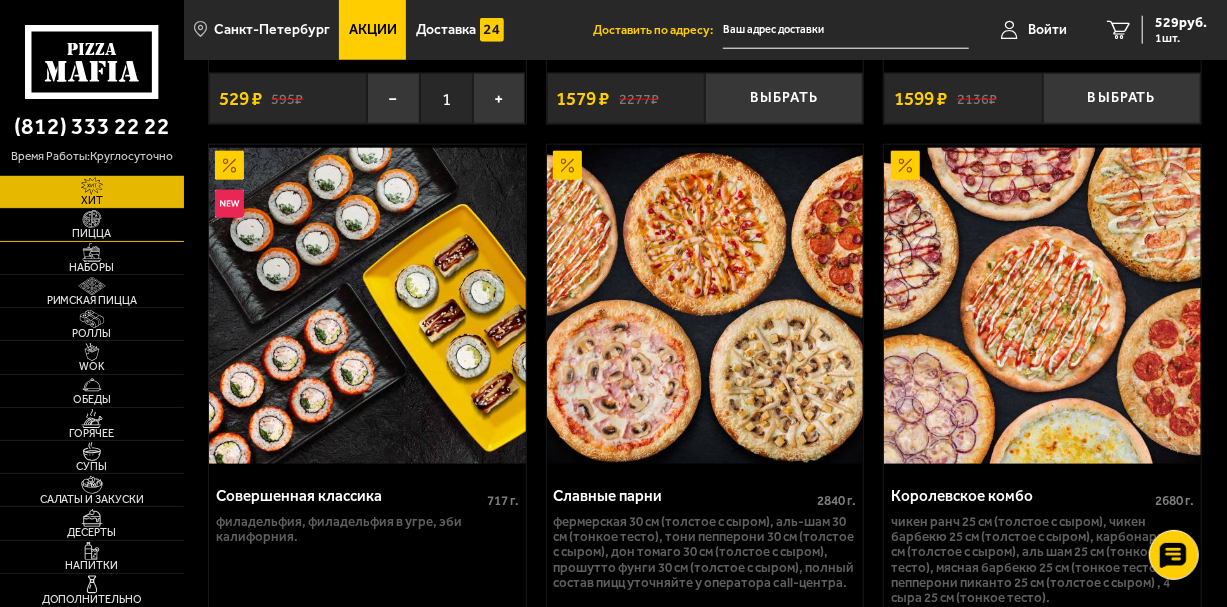 click on "Пицца" at bounding box center (92, 233) 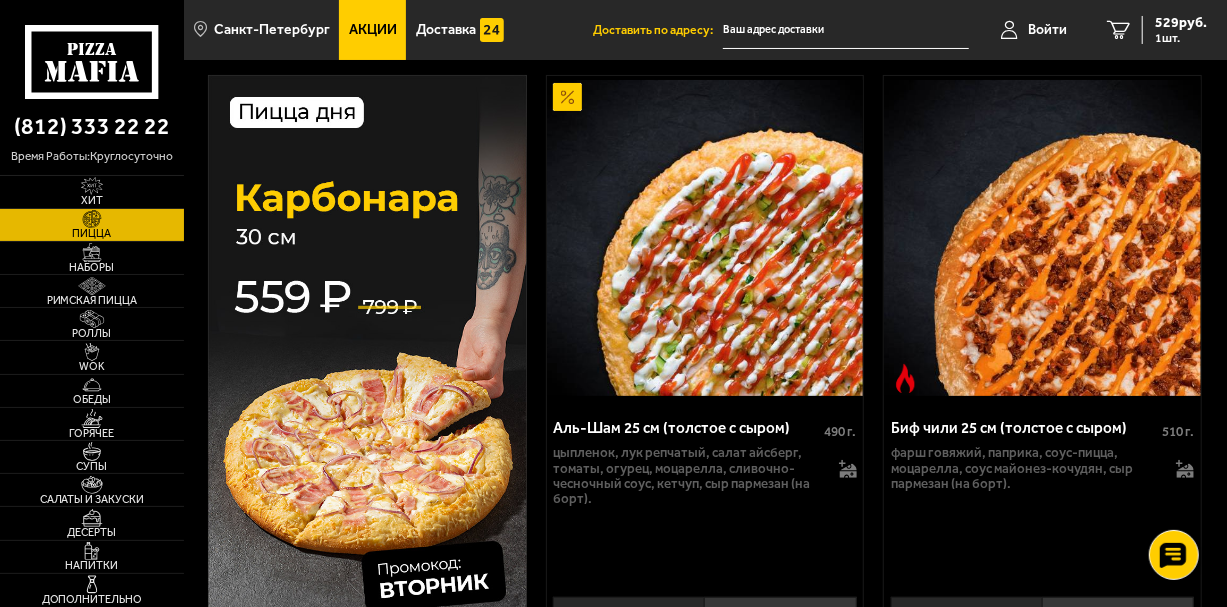 scroll, scrollTop: 300, scrollLeft: 0, axis: vertical 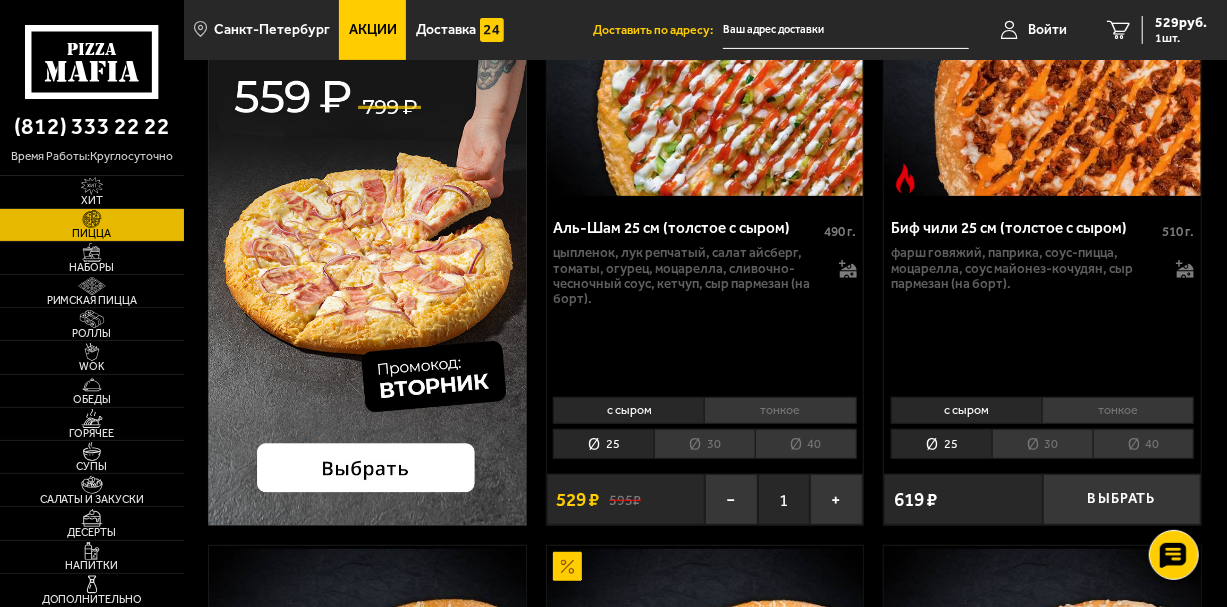 click at bounding box center [367, 200] 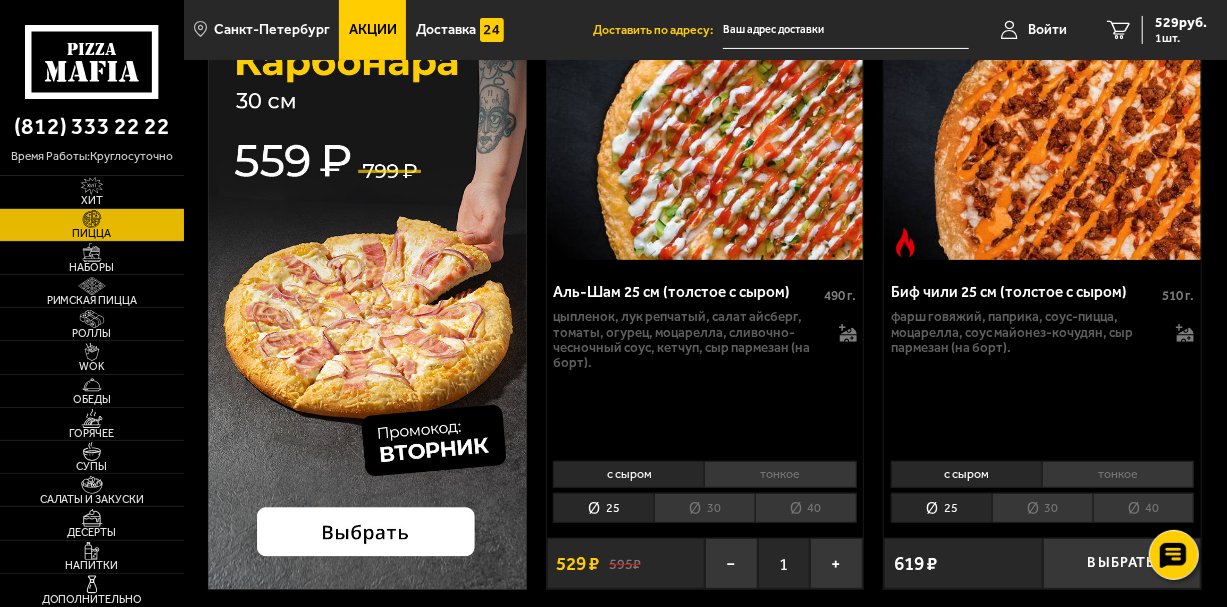 scroll, scrollTop: 100, scrollLeft: 0, axis: vertical 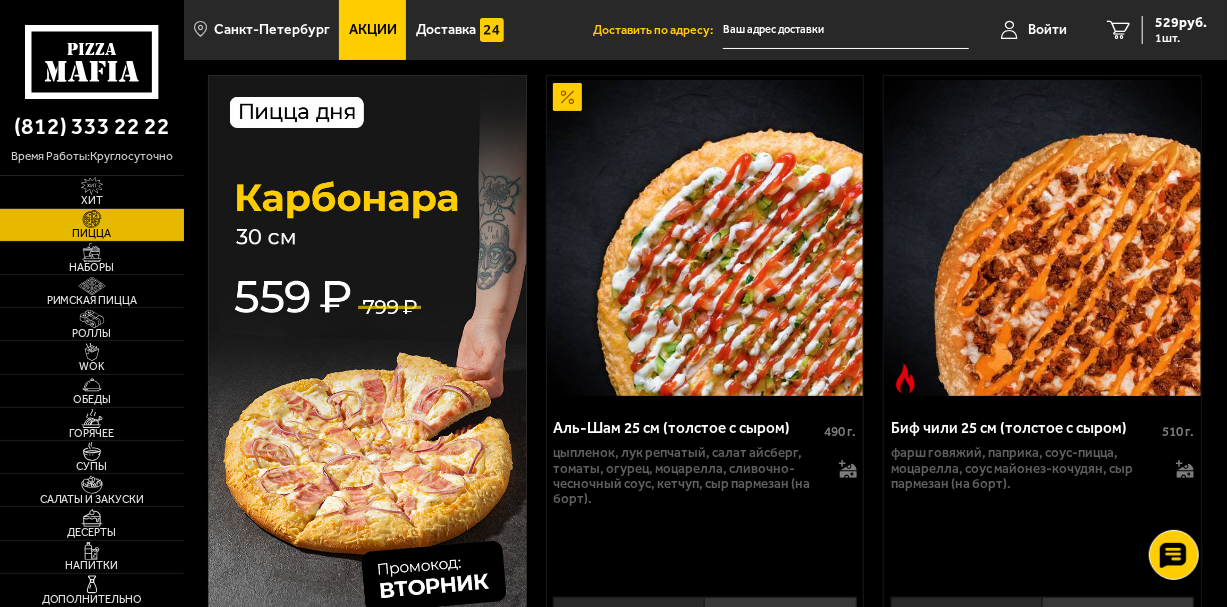 click at bounding box center [367, 400] 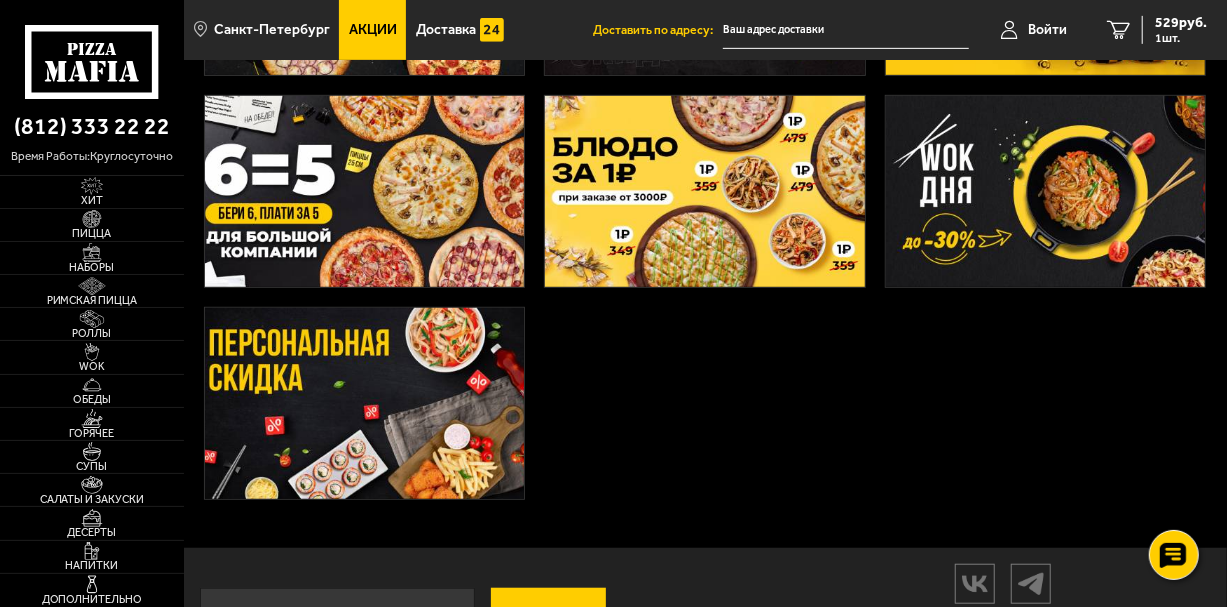 scroll, scrollTop: 200, scrollLeft: 0, axis: vertical 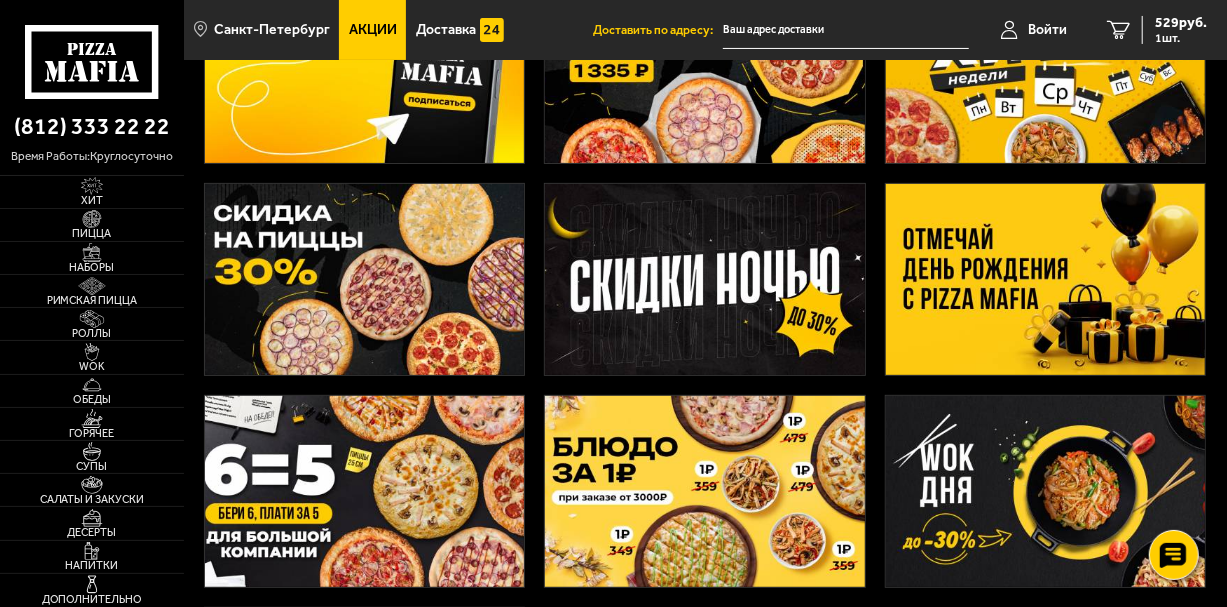 click at bounding box center [1045, 279] 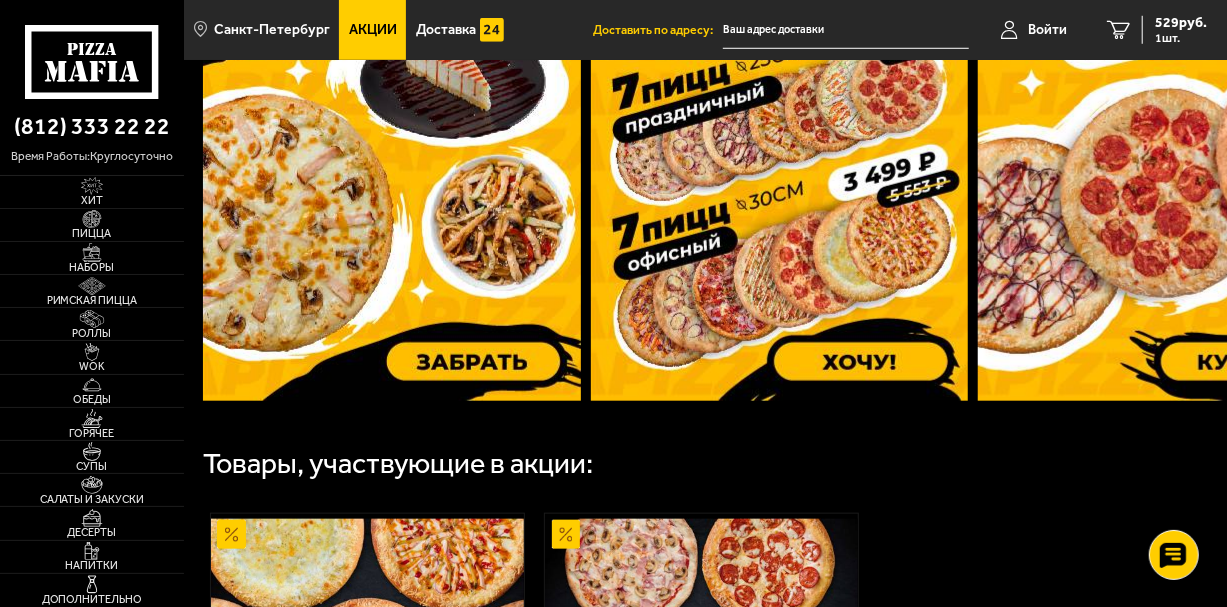 scroll, scrollTop: 800, scrollLeft: 0, axis: vertical 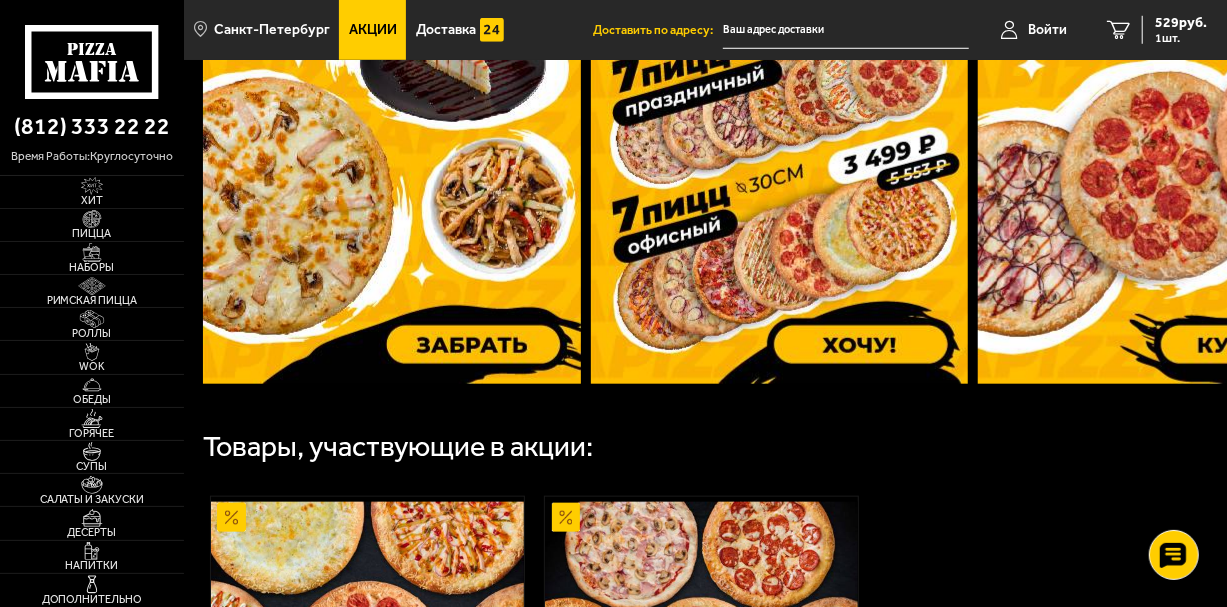 click at bounding box center [779, 134] 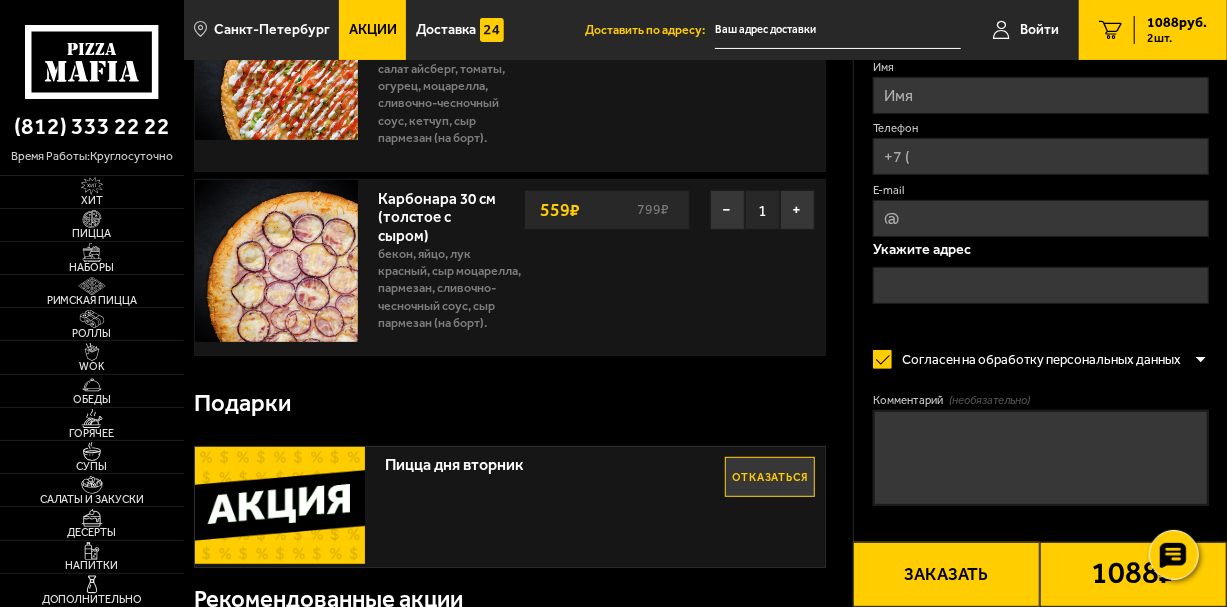 scroll, scrollTop: 0, scrollLeft: 0, axis: both 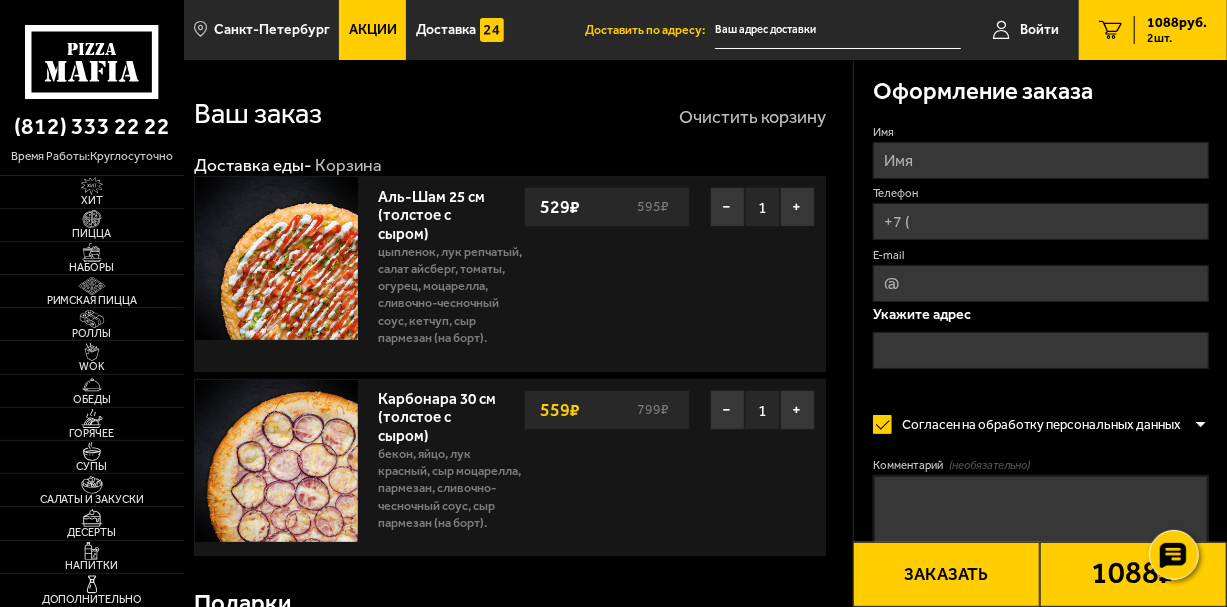 click on "Очистить корзину" at bounding box center [752, 117] 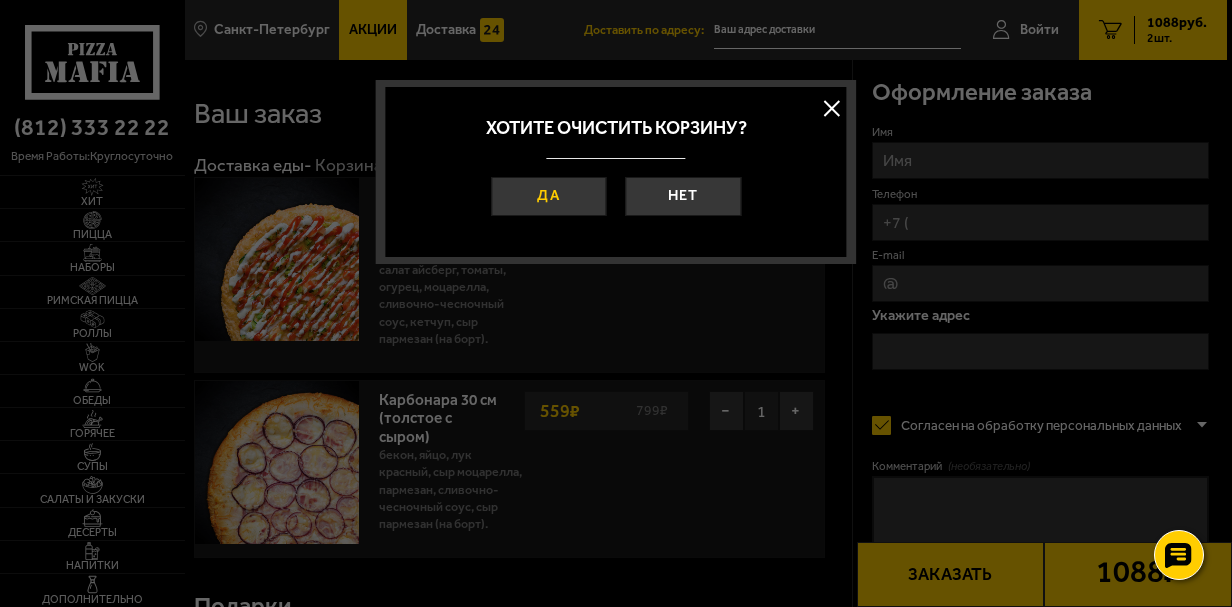 click on "Да" at bounding box center [549, 196] 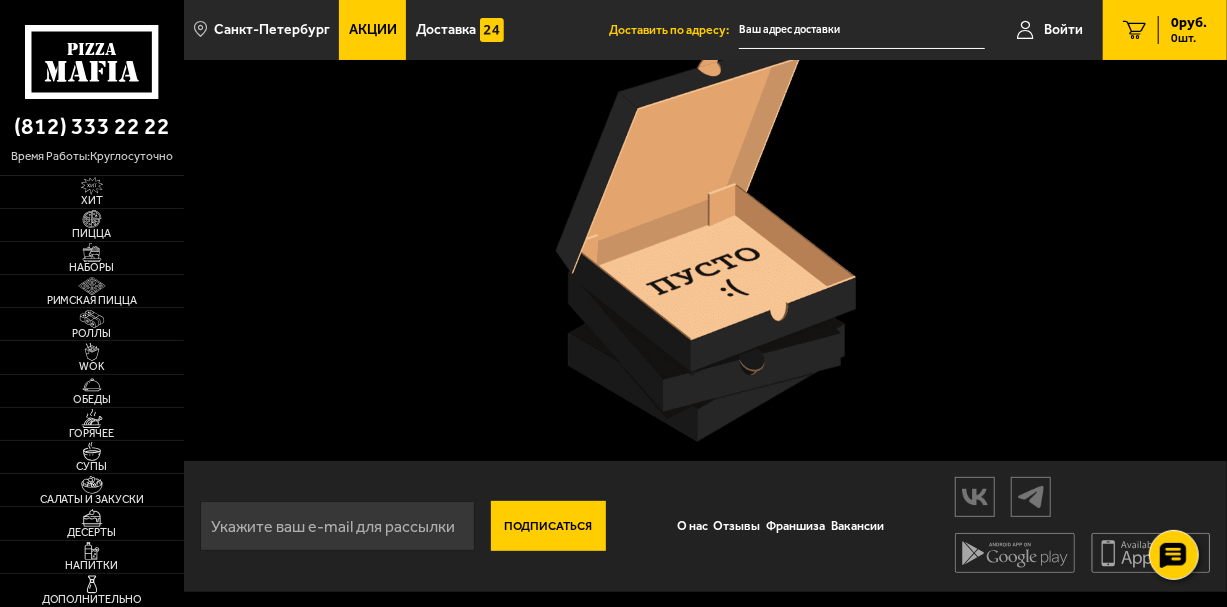 scroll, scrollTop: 0, scrollLeft: 0, axis: both 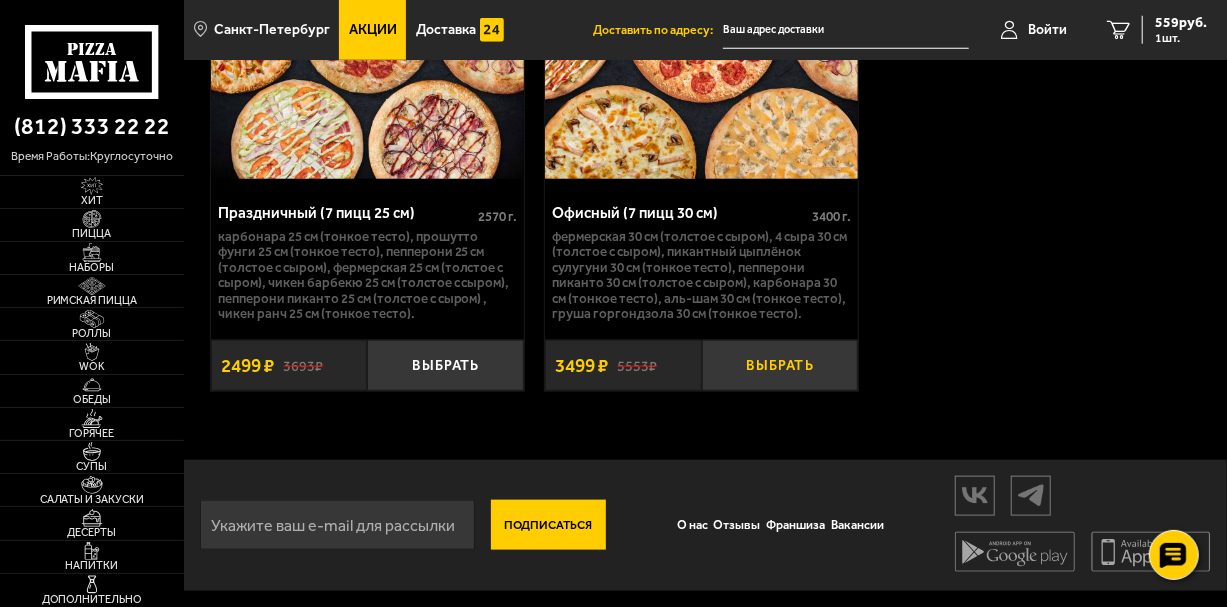 click on "Выбрать" at bounding box center [780, 365] 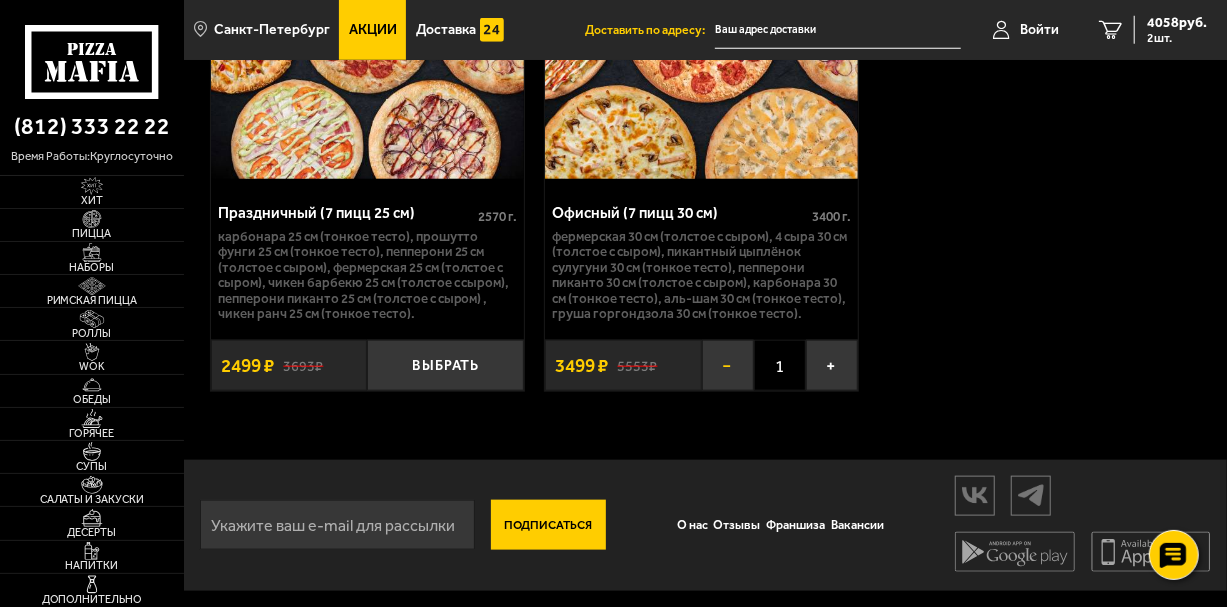 click on "−" at bounding box center [728, 365] 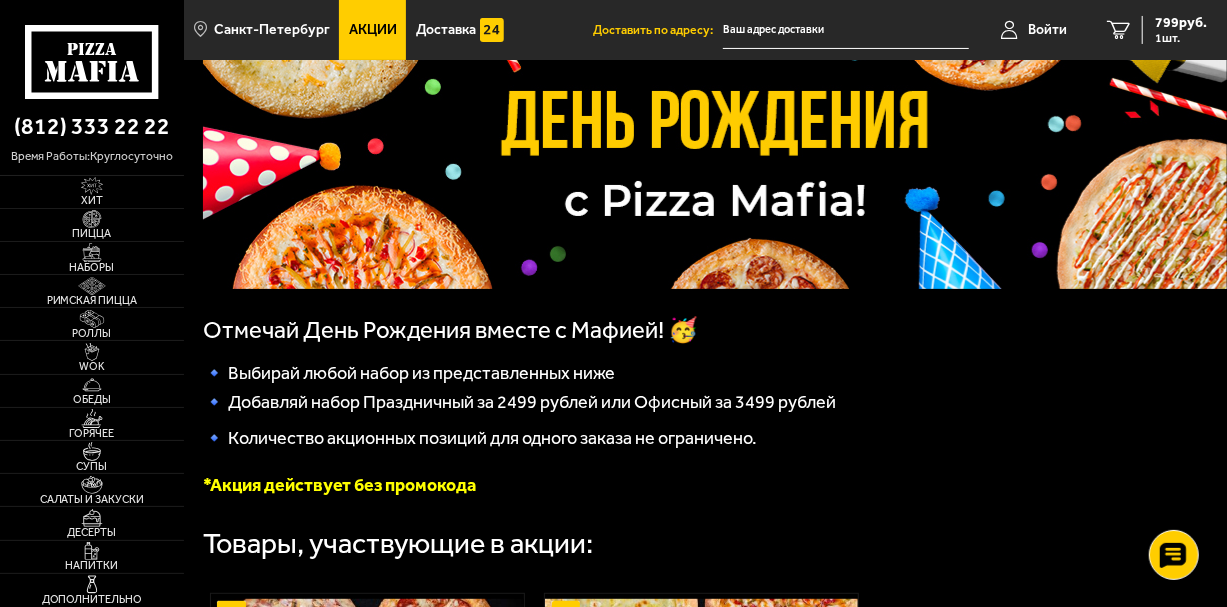scroll, scrollTop: 200, scrollLeft: 0, axis: vertical 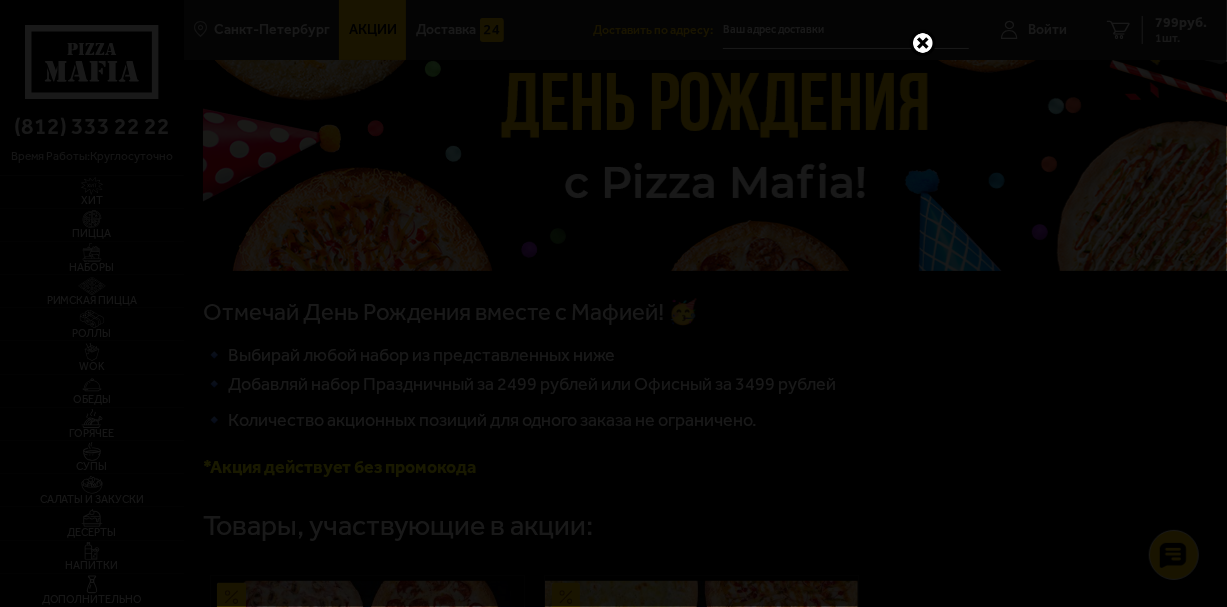 click at bounding box center (923, 43) 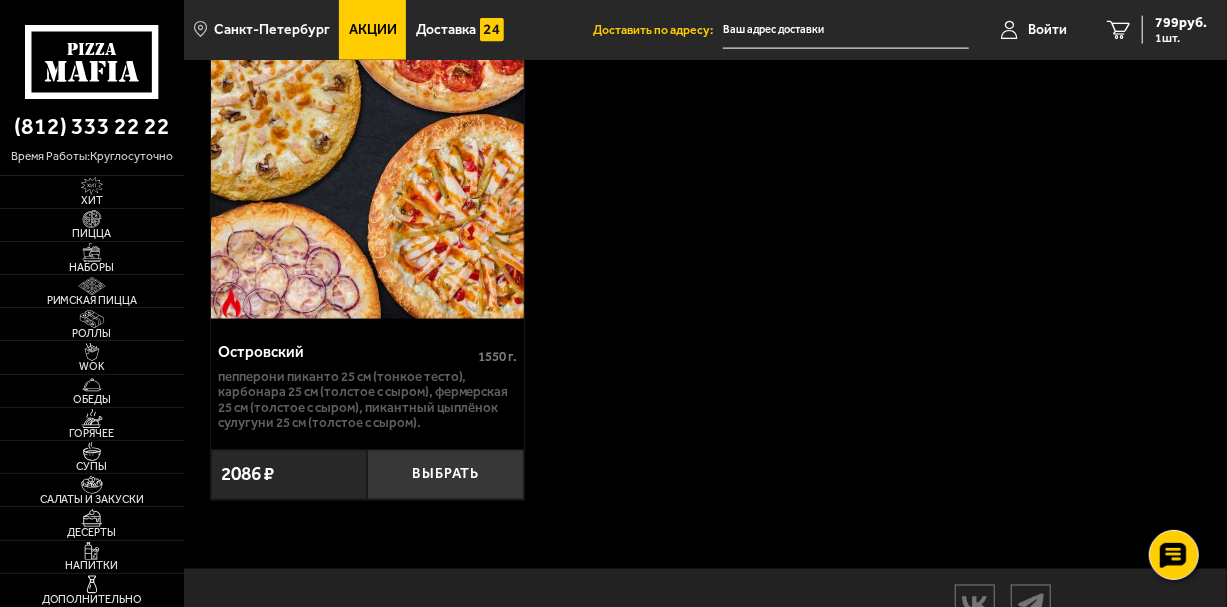 scroll, scrollTop: 1100, scrollLeft: 0, axis: vertical 